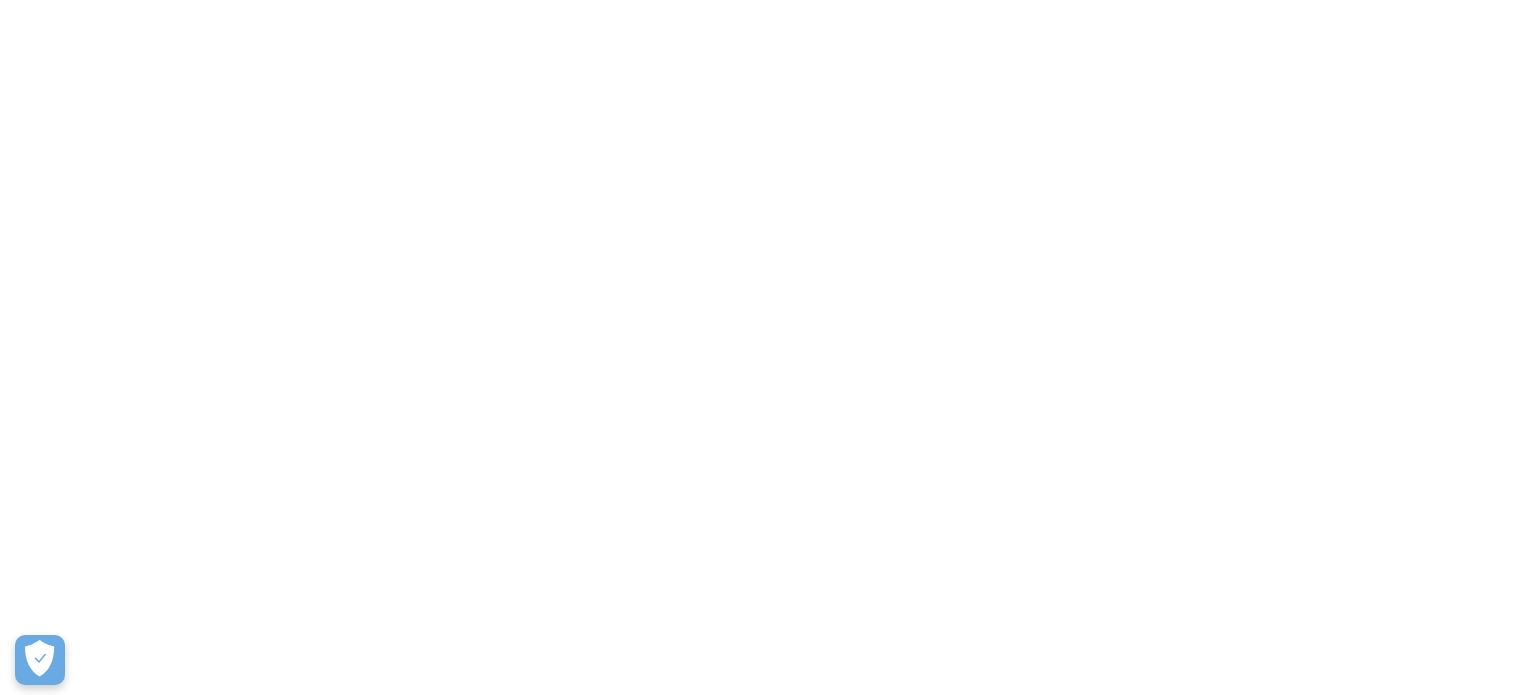 scroll, scrollTop: 0, scrollLeft: 0, axis: both 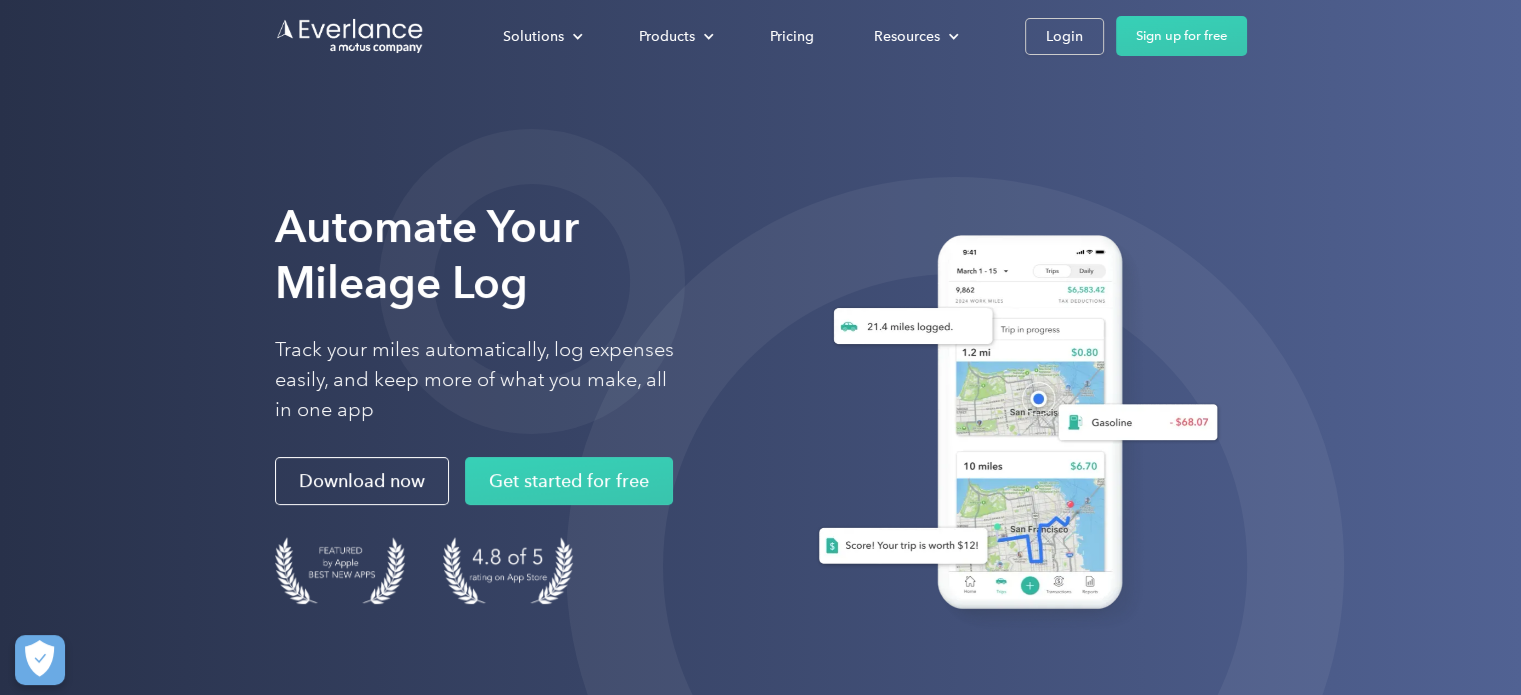 drag, startPoint x: 1042, startPoint y: 34, endPoint x: 952, endPoint y: 159, distance: 154.02922 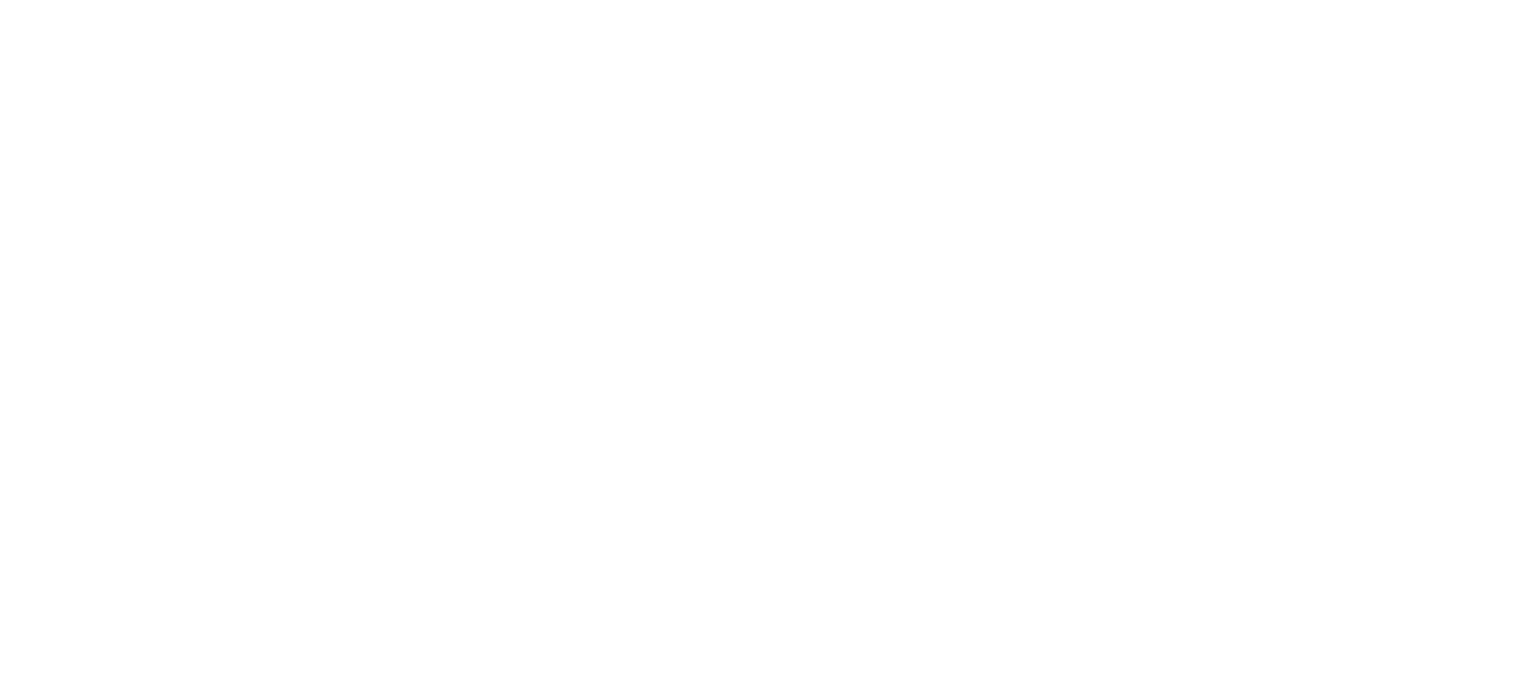 scroll, scrollTop: 0, scrollLeft: 0, axis: both 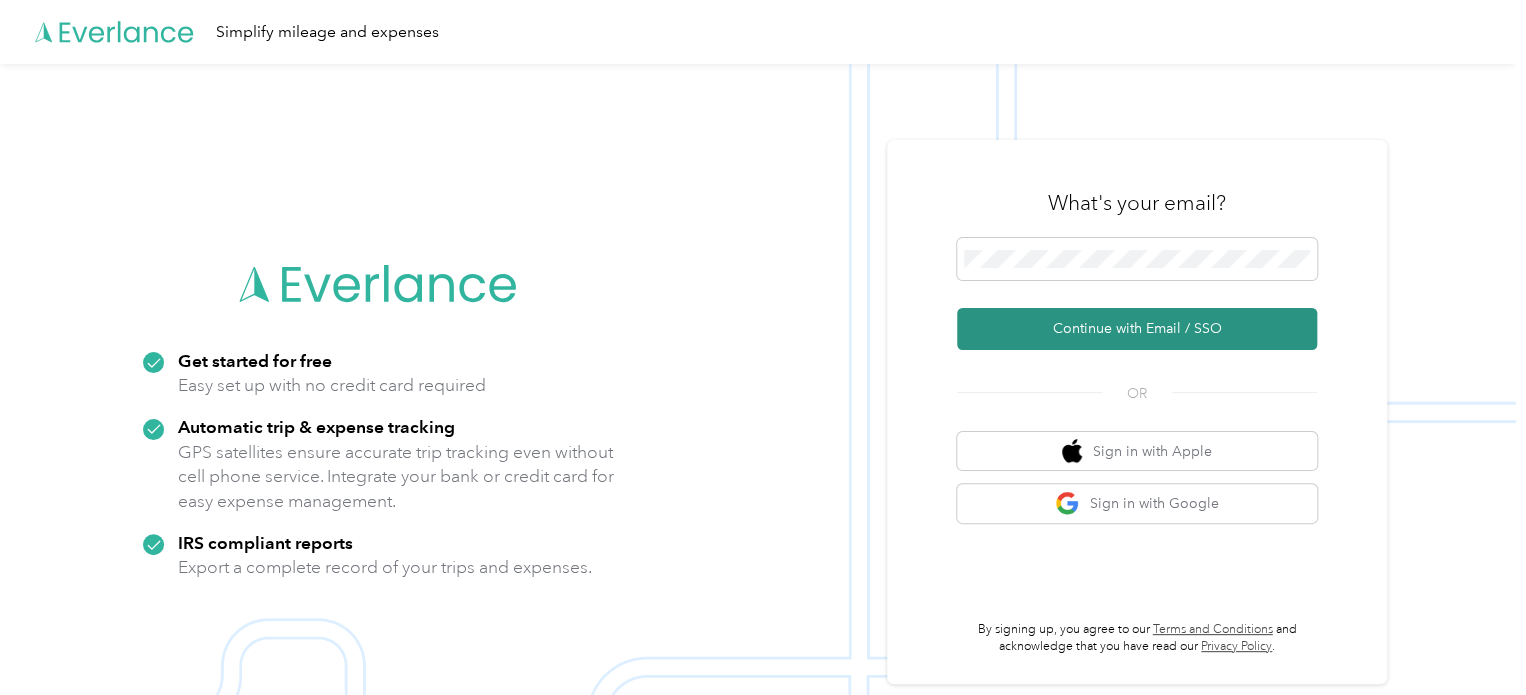 click on "Continue with Email / SSO" at bounding box center [1137, 329] 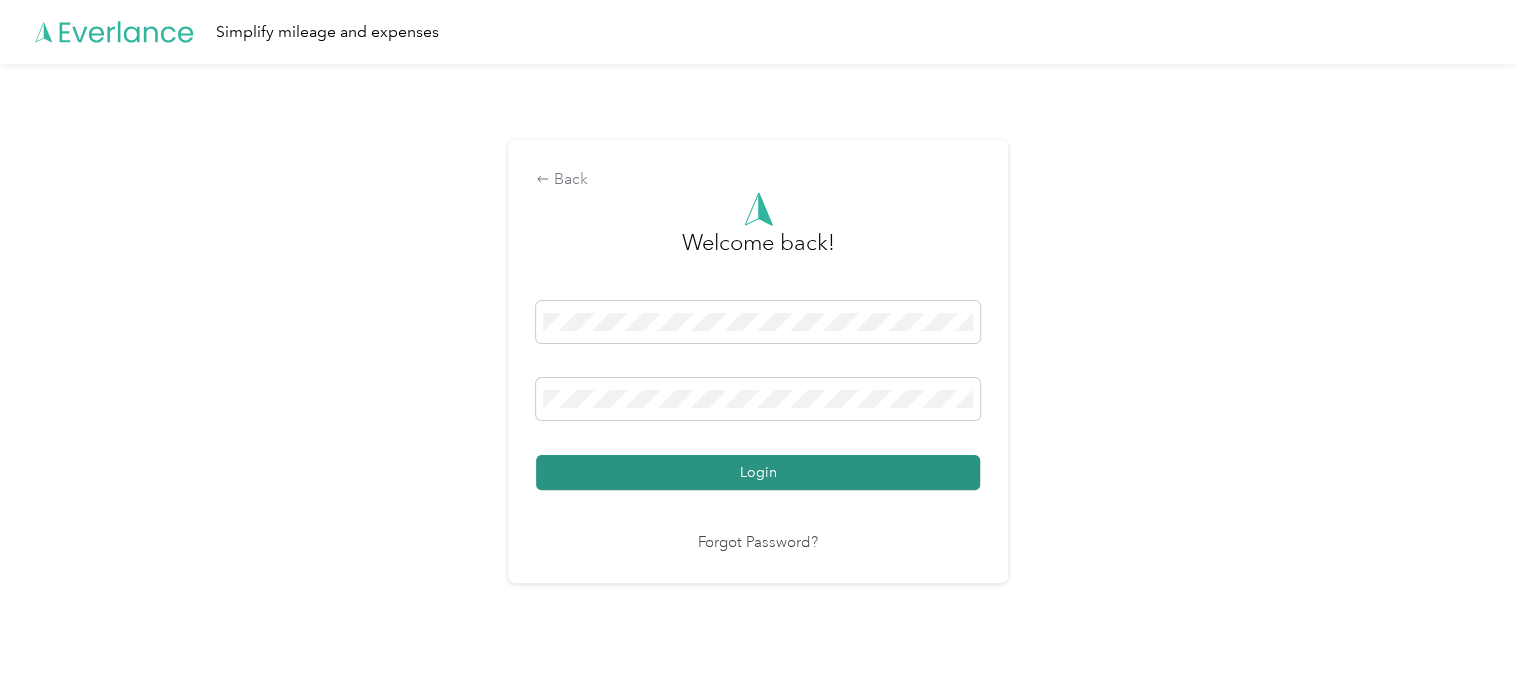 click on "Login" at bounding box center [758, 472] 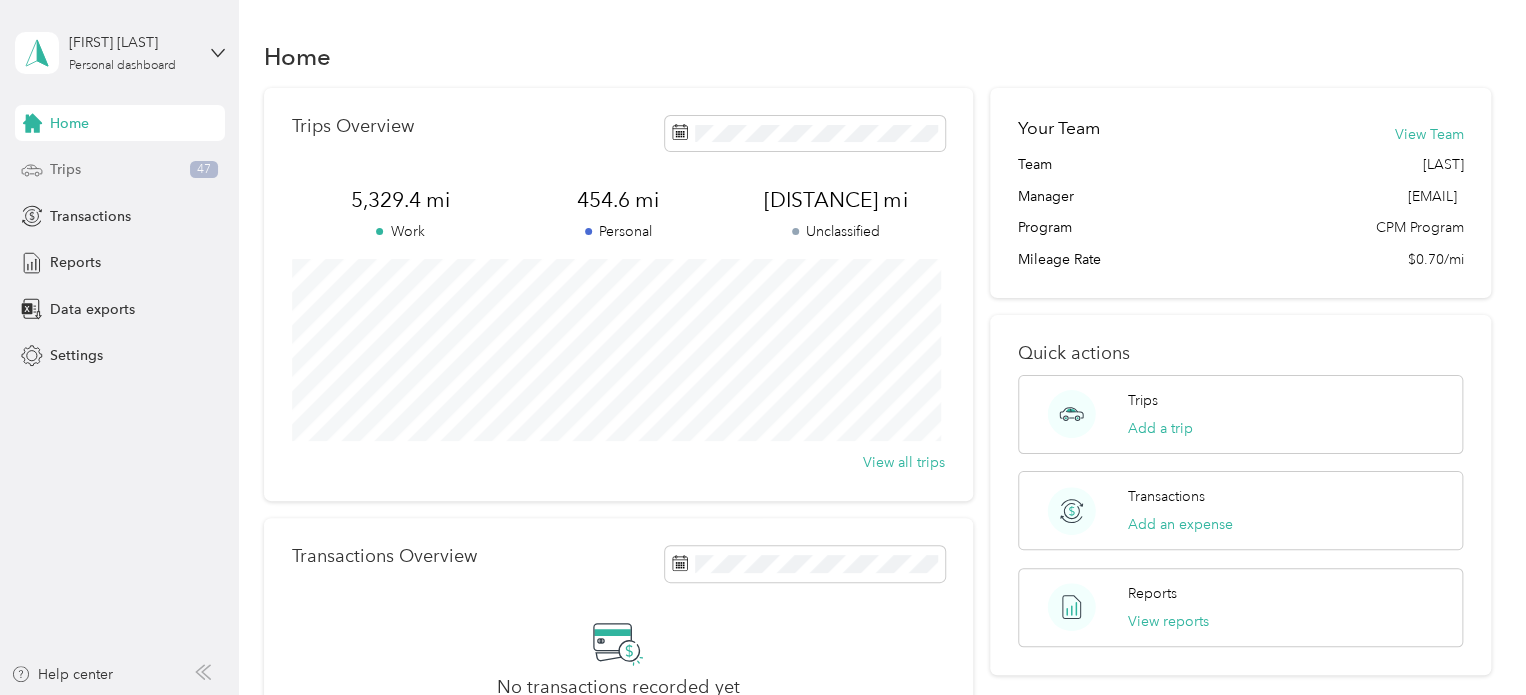 click on "Trips" at bounding box center (65, 169) 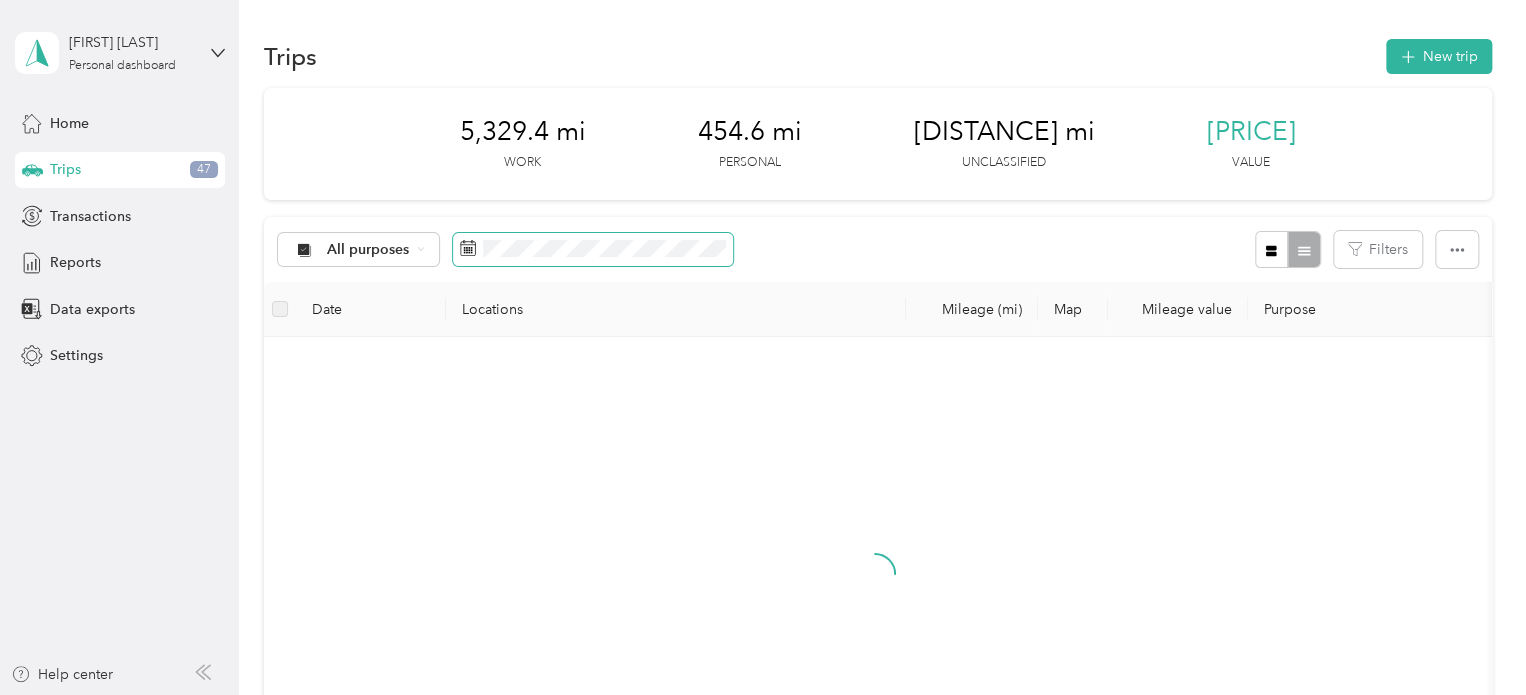 click 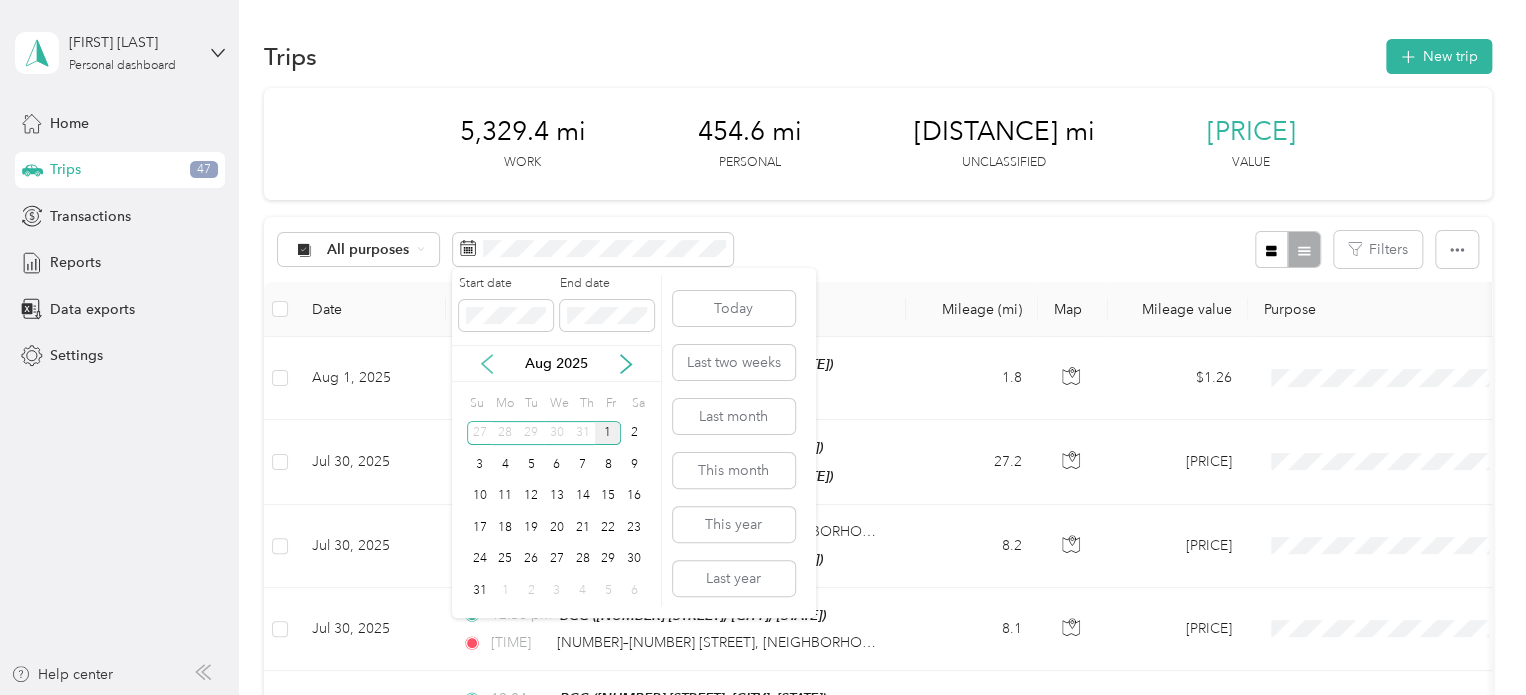 click 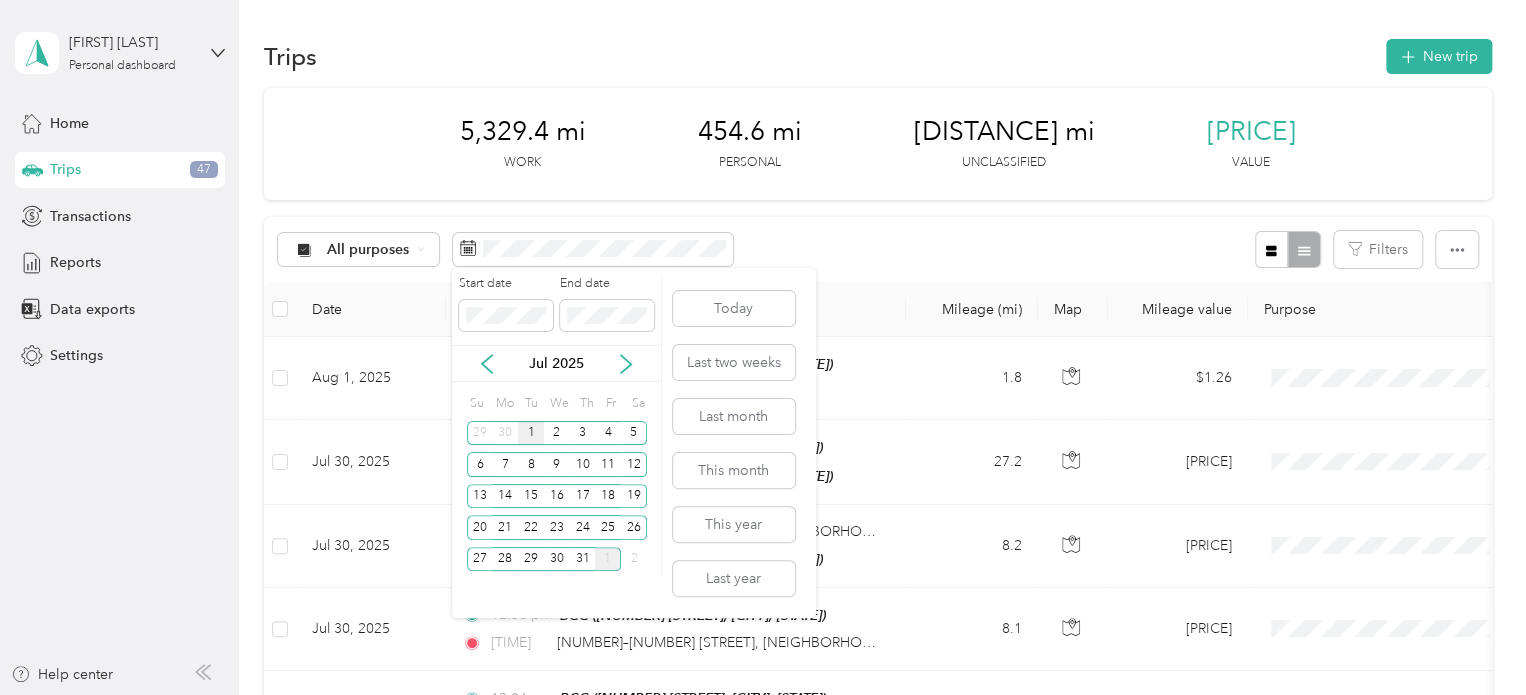 click on "1" at bounding box center (531, 433) 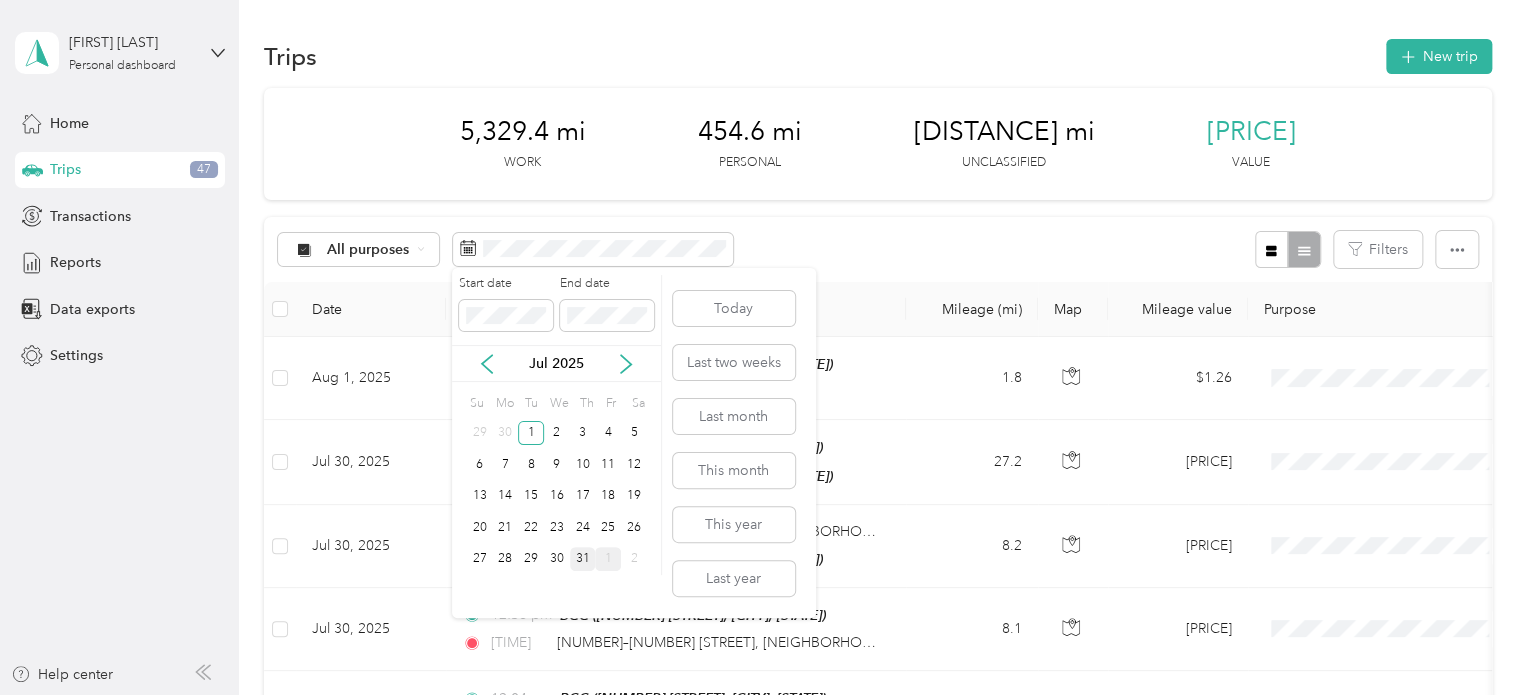click on "31" at bounding box center [583, 559] 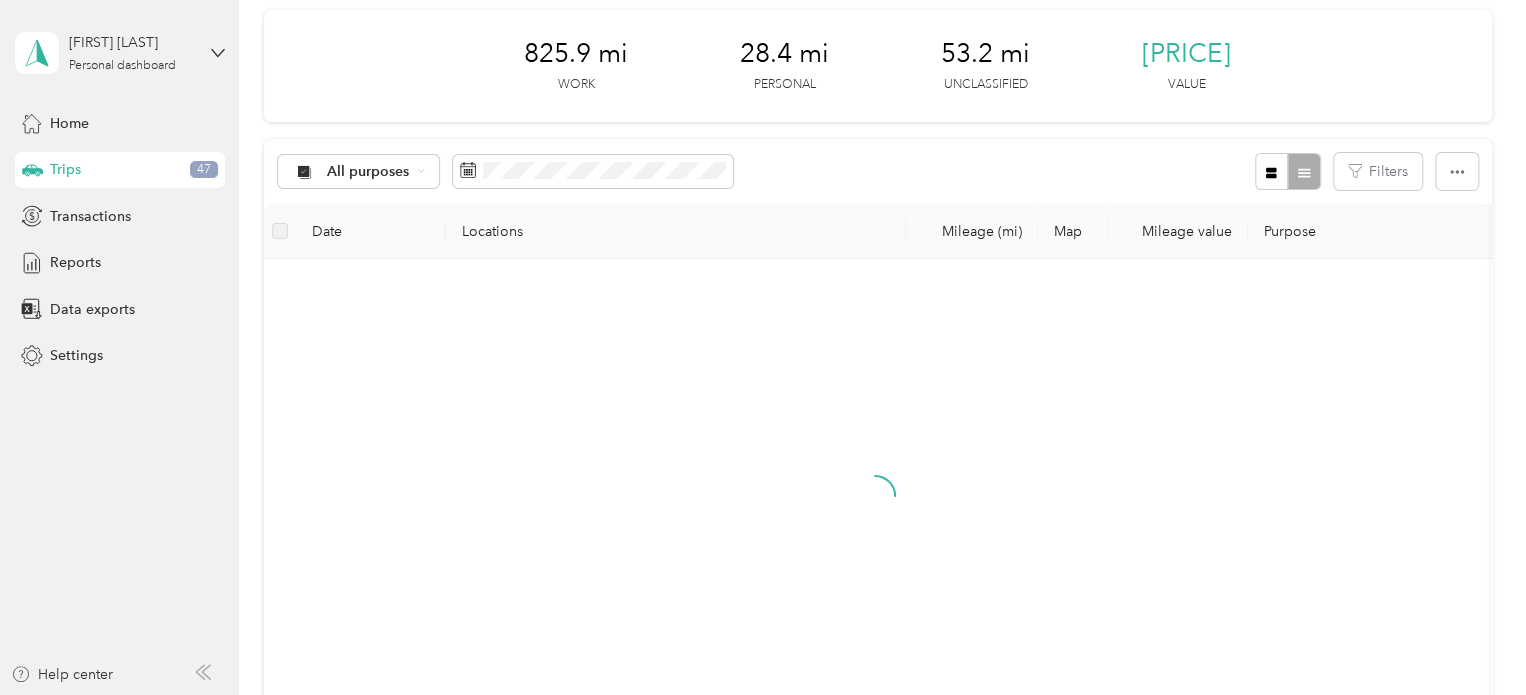 scroll, scrollTop: 100, scrollLeft: 0, axis: vertical 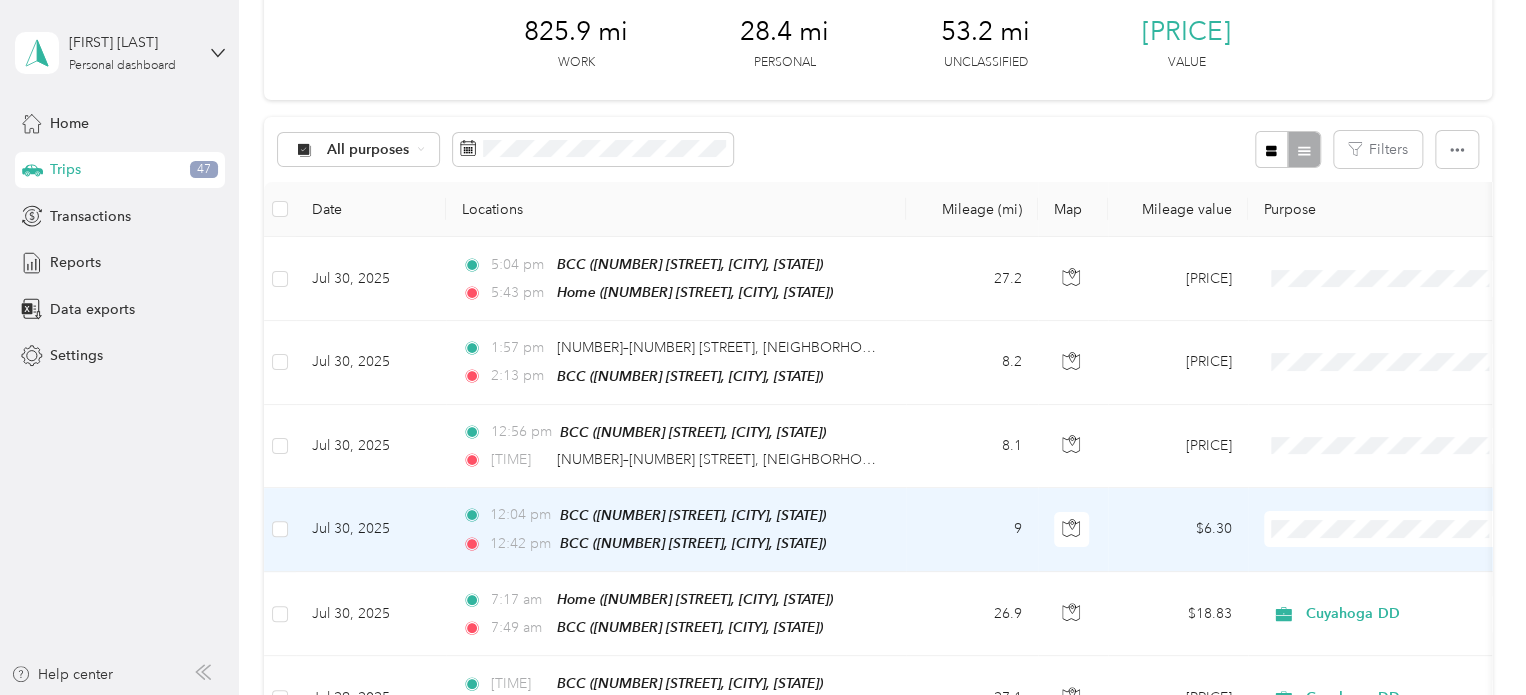 click on "Personal" at bounding box center (1405, 593) 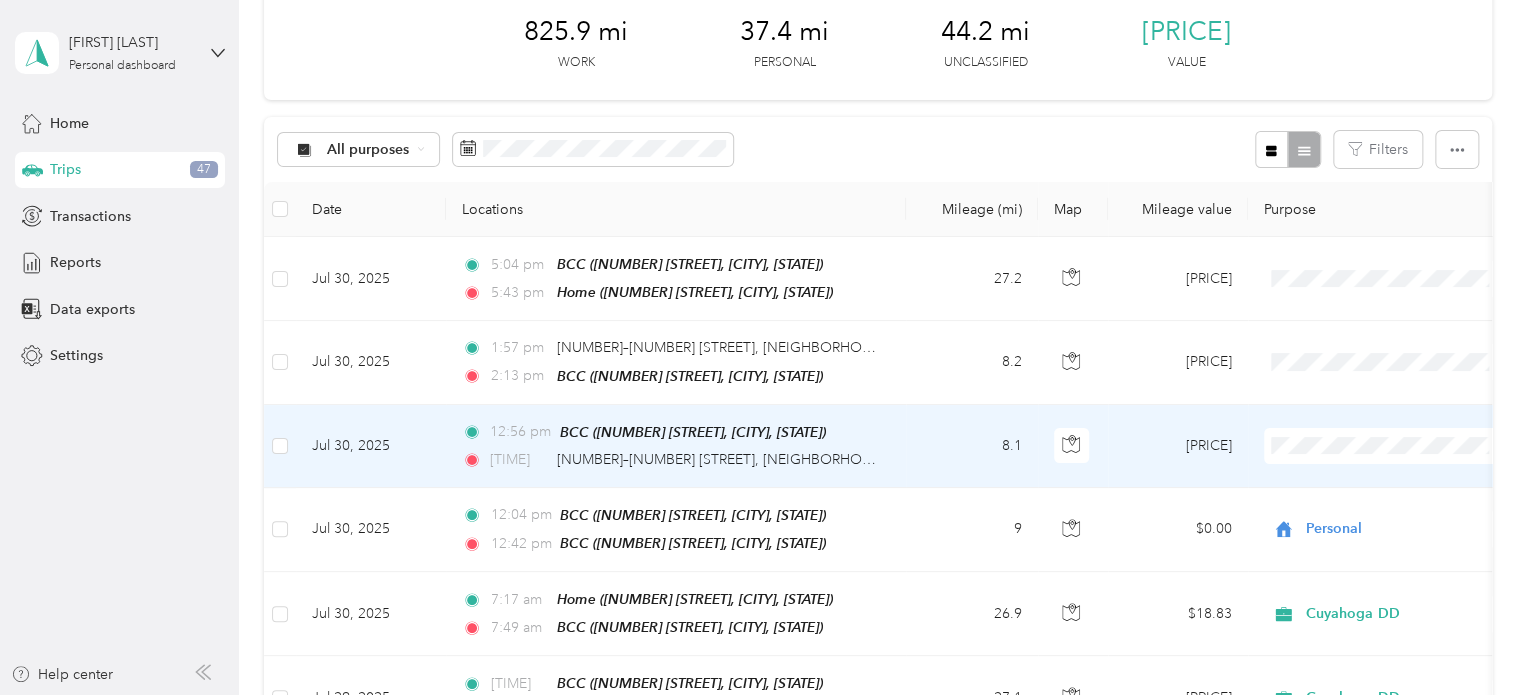 click on "Cuyahoga DD" at bounding box center (1388, 478) 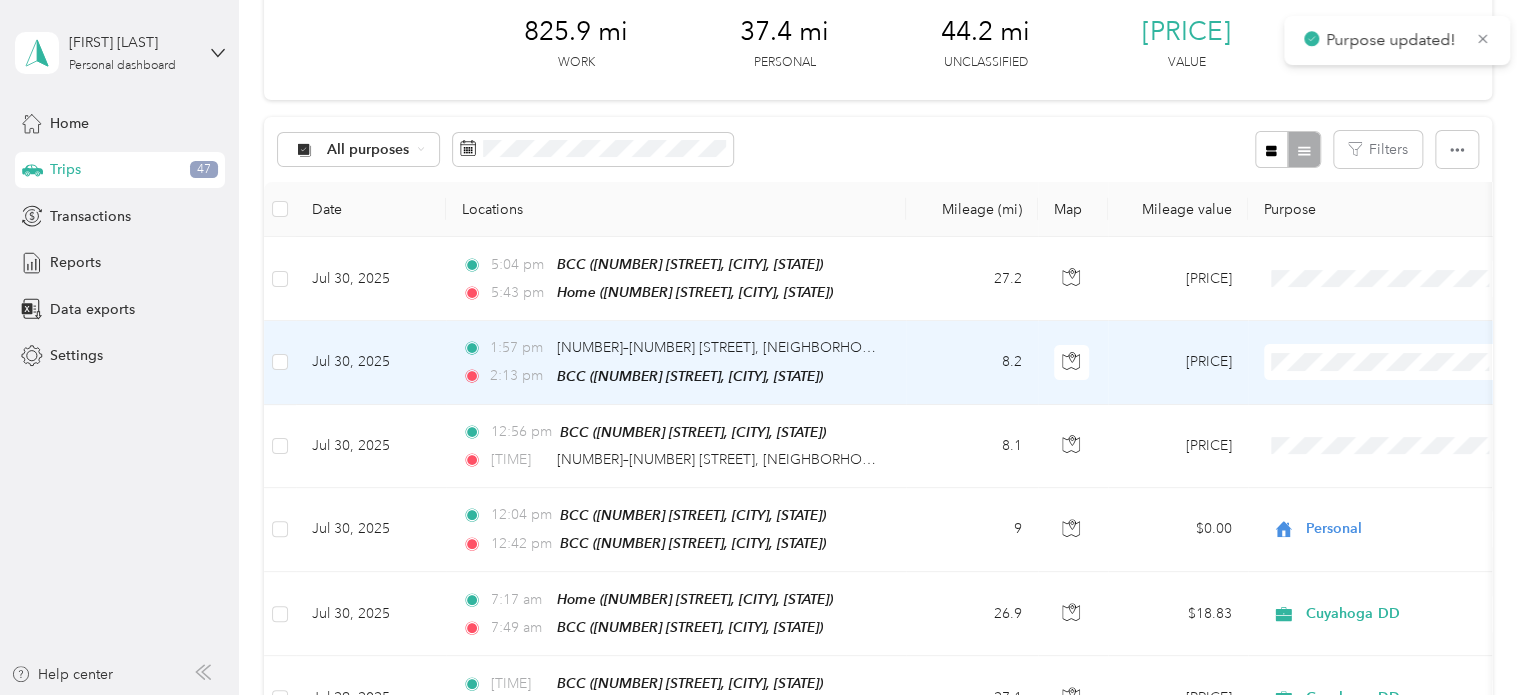 click at bounding box center (1388, 362) 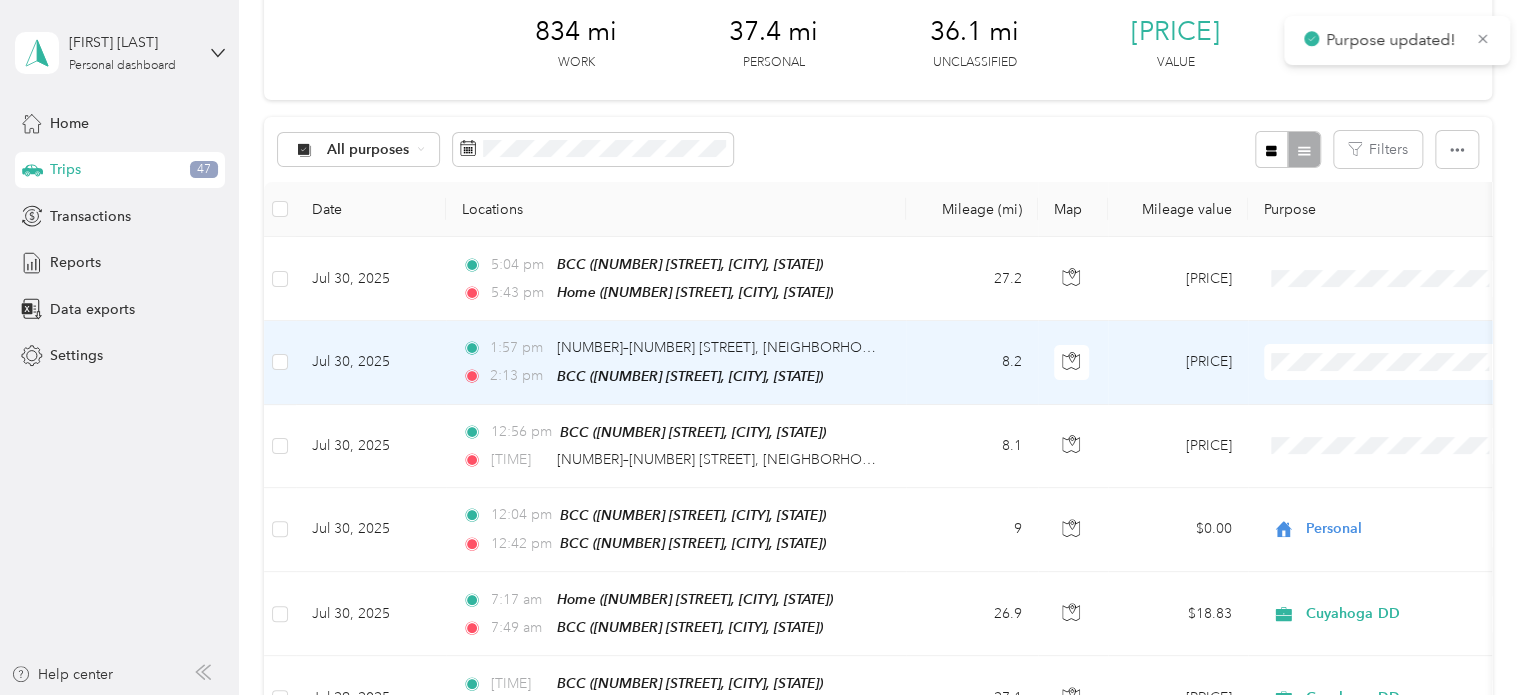 click on "Cuyahoga DD" at bounding box center (1388, 390) 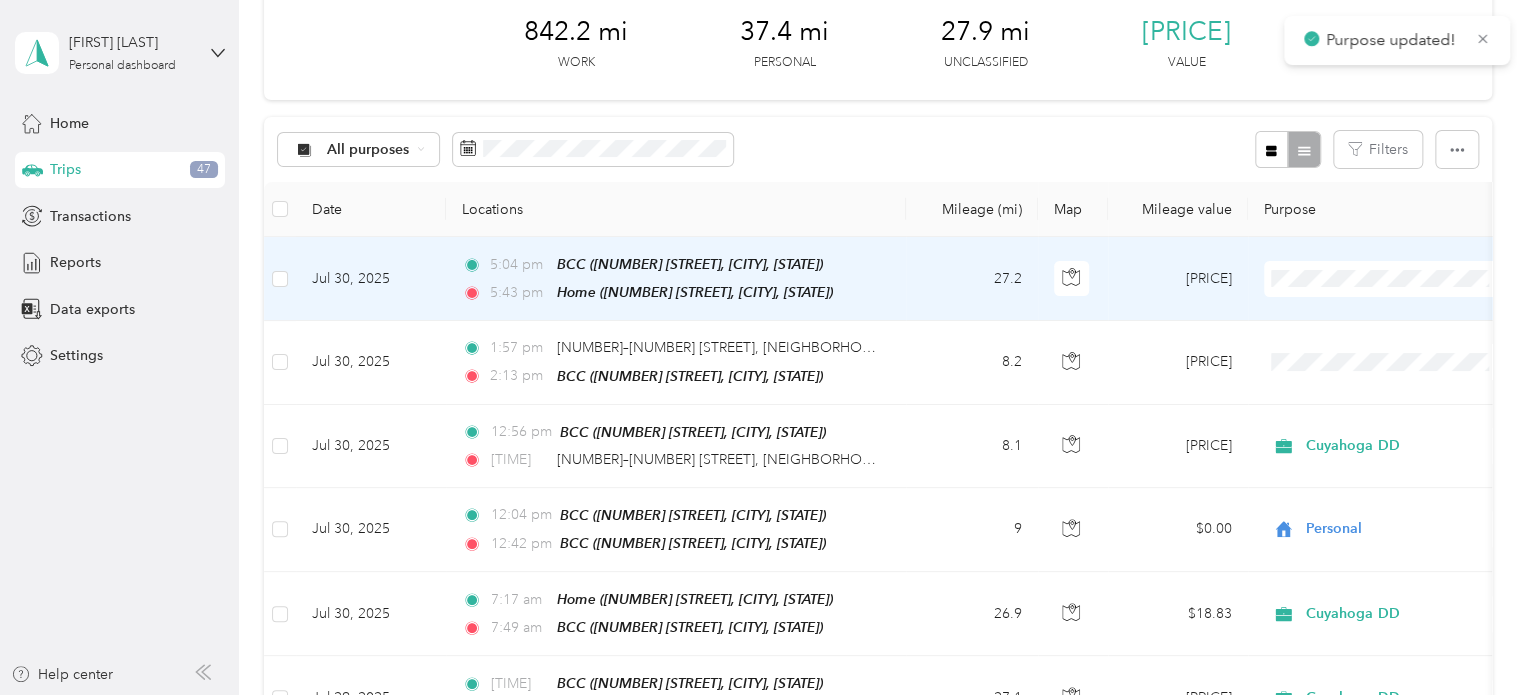 click on "Cuyahoga DD" at bounding box center [1388, 314] 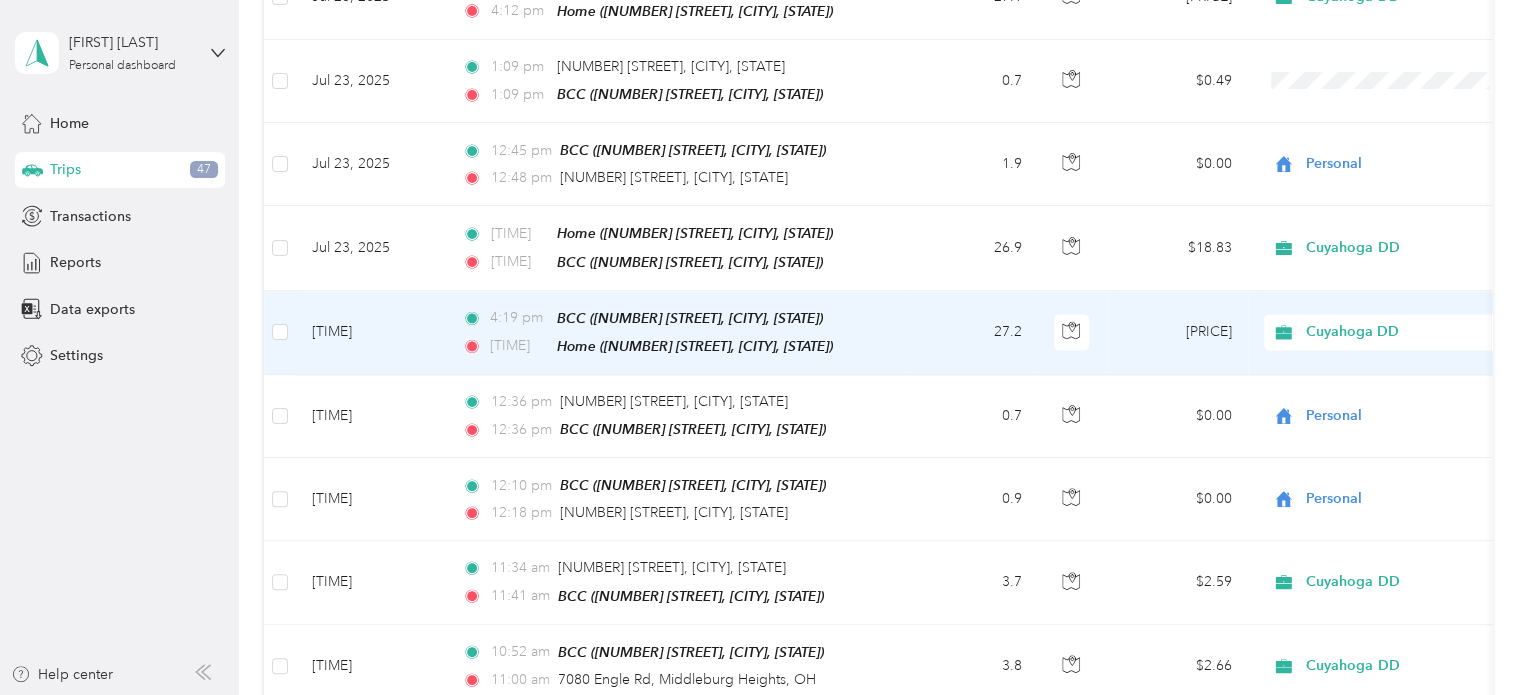 scroll, scrollTop: 1954, scrollLeft: 0, axis: vertical 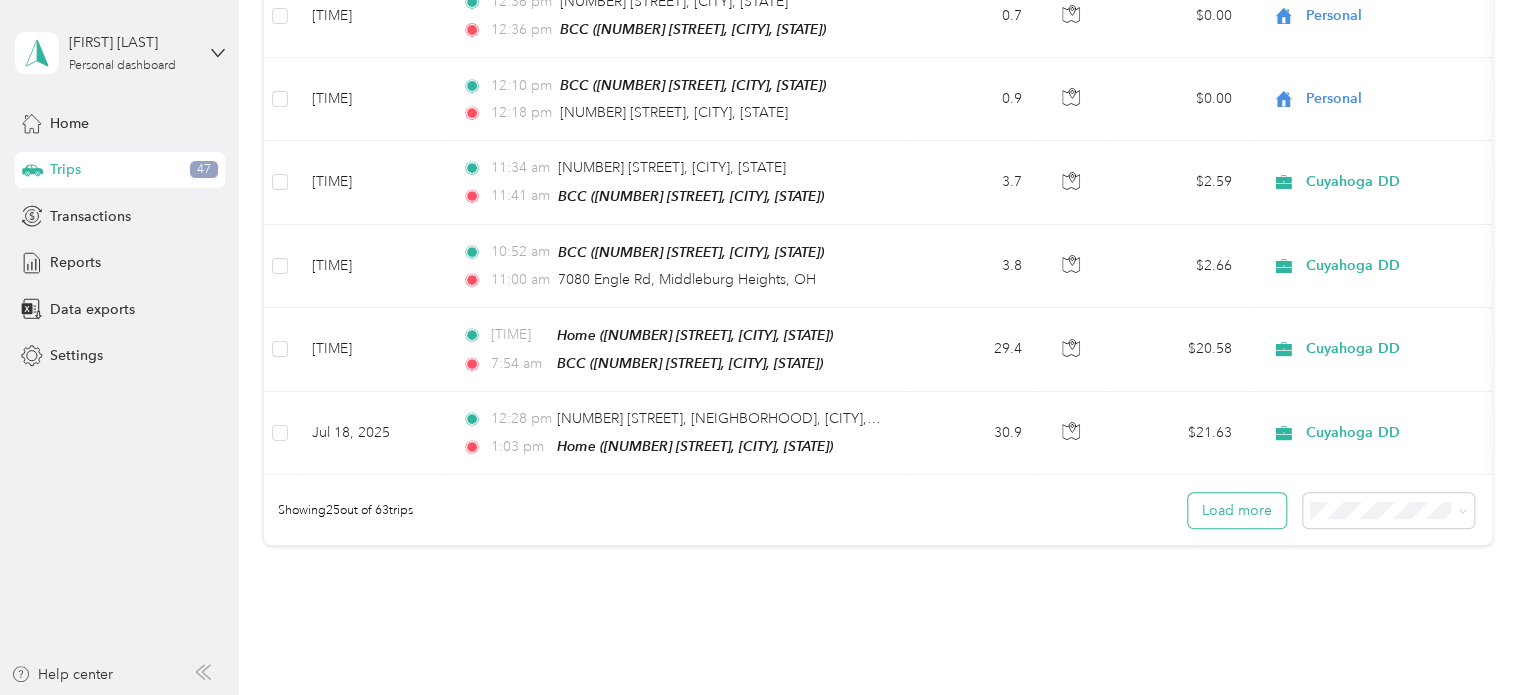 click on "Load more" at bounding box center [1237, 510] 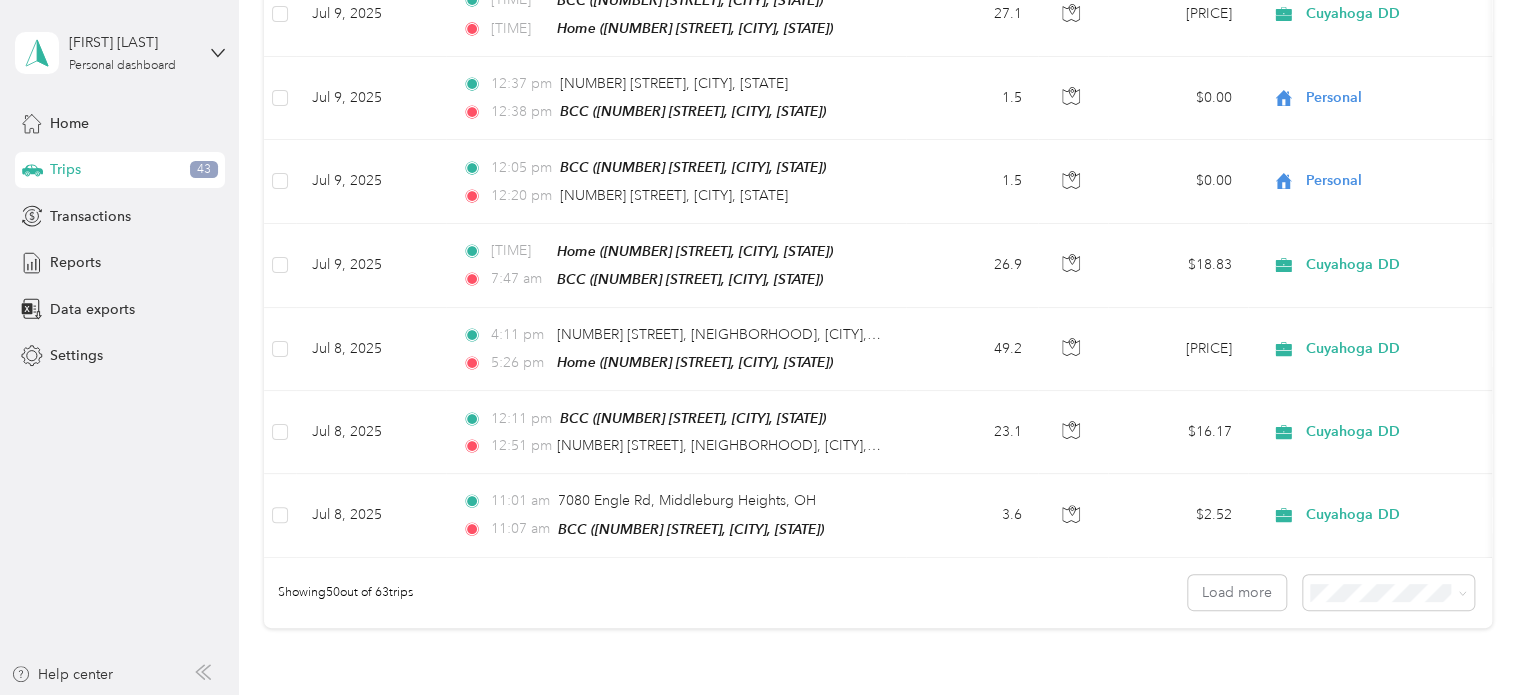 scroll, scrollTop: 4105, scrollLeft: 0, axis: vertical 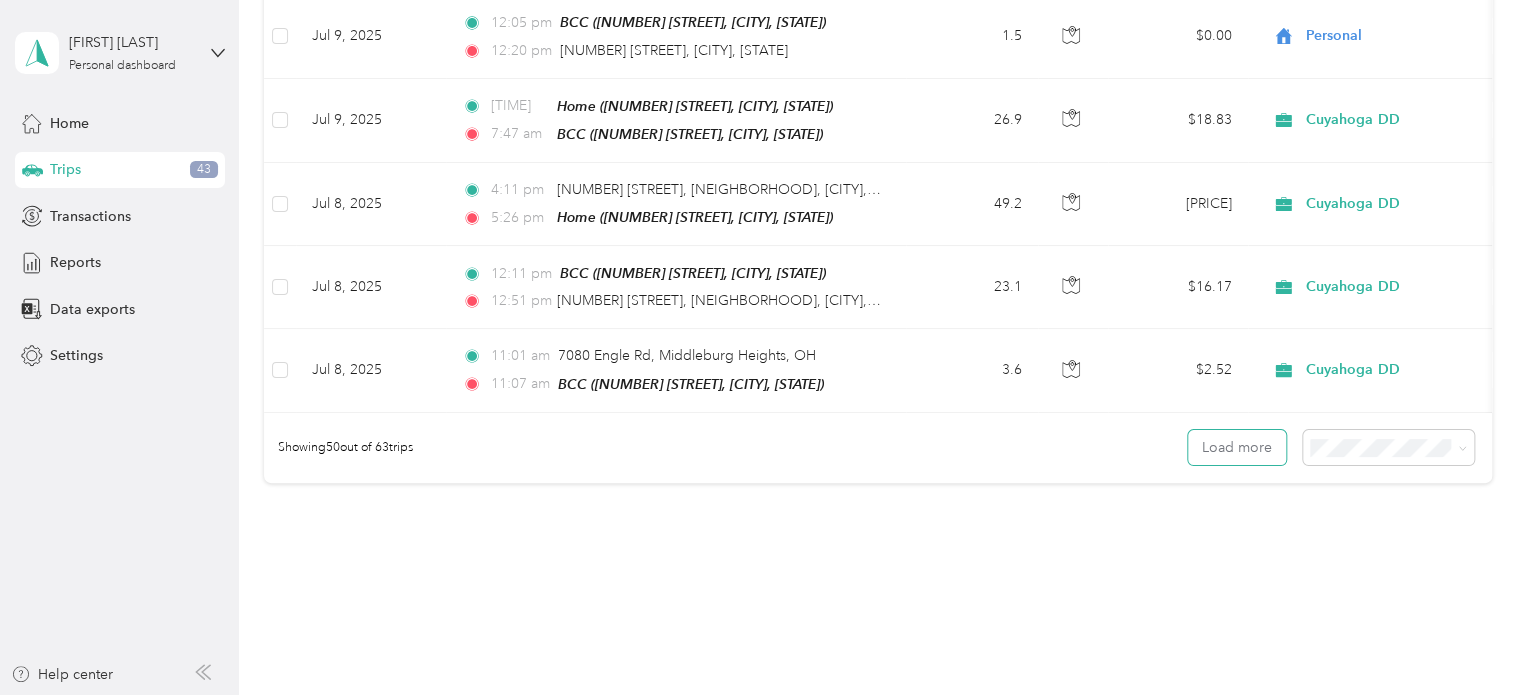 drag, startPoint x: 1238, startPoint y: 375, endPoint x: 980, endPoint y: 411, distance: 260.4995 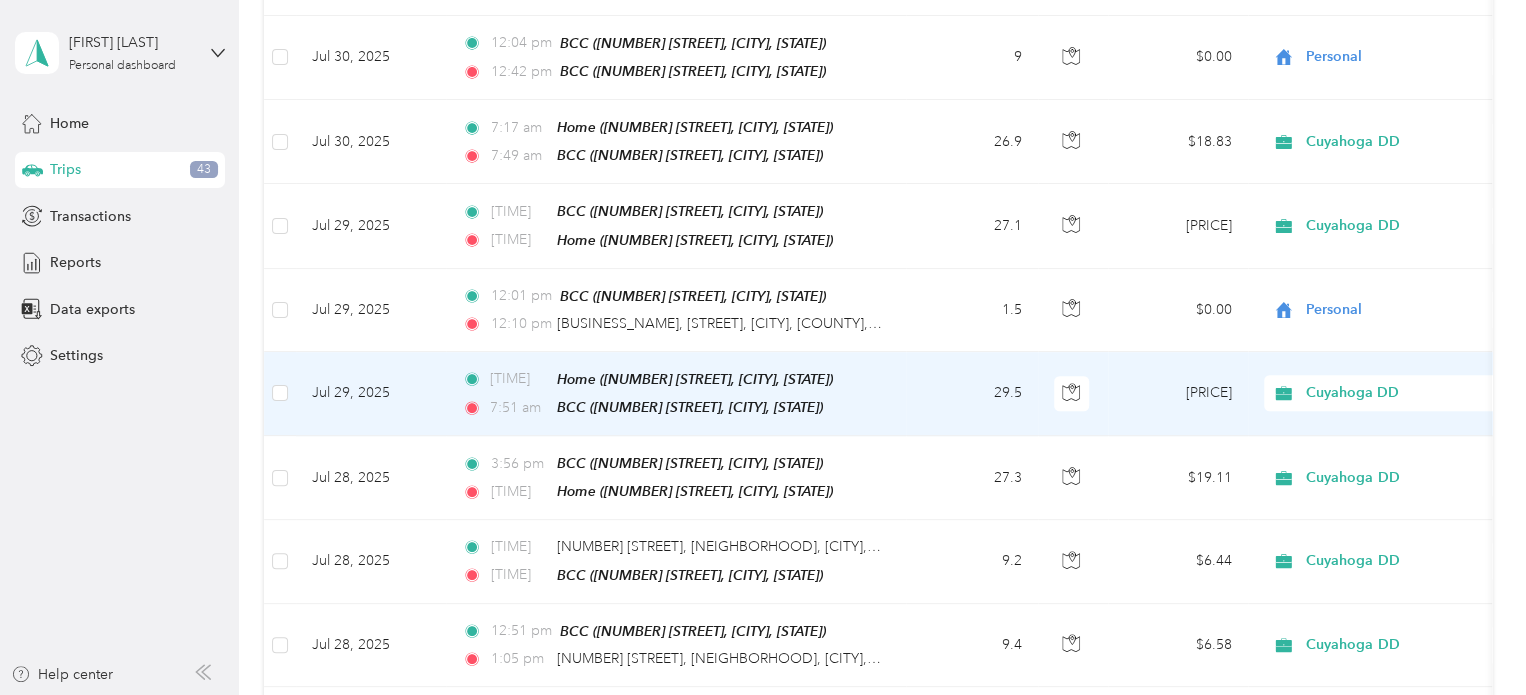 scroll, scrollTop: 0, scrollLeft: 0, axis: both 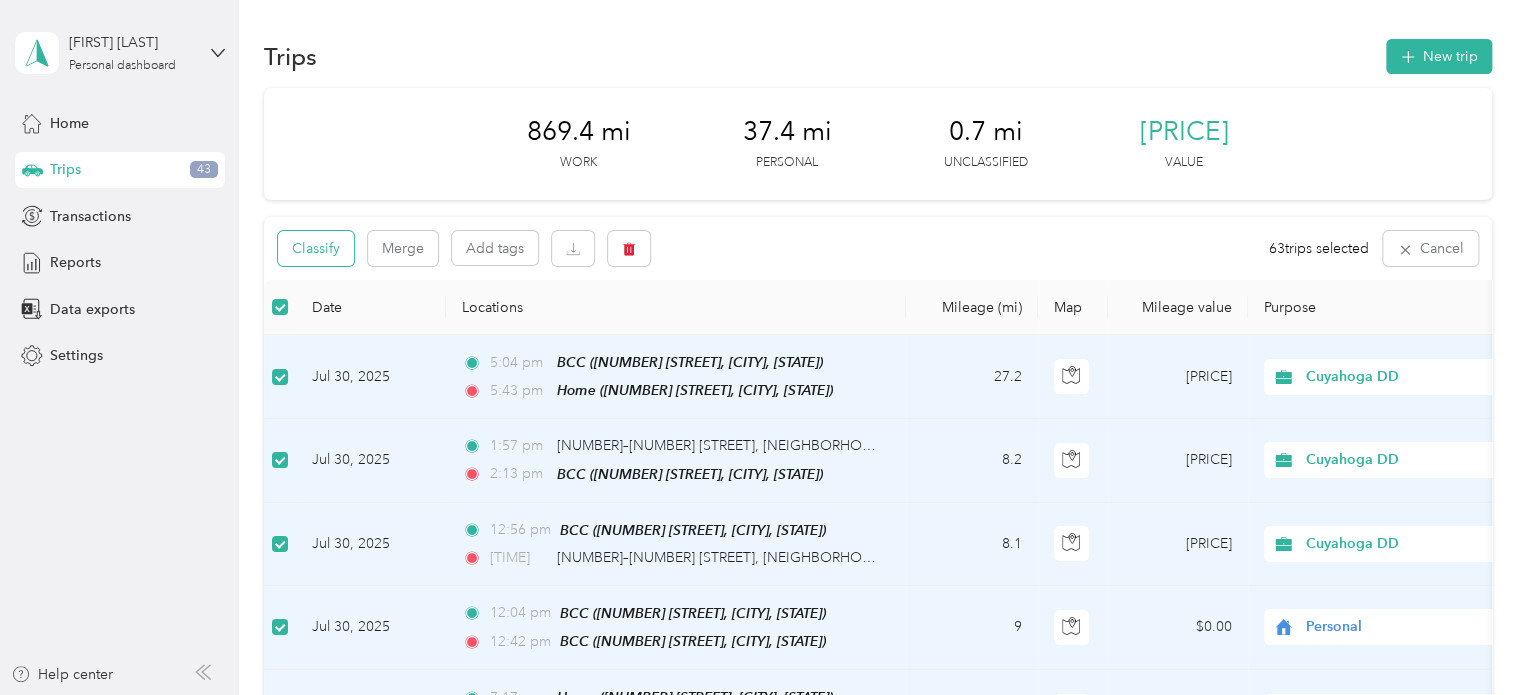click on "Classify" at bounding box center (316, 248) 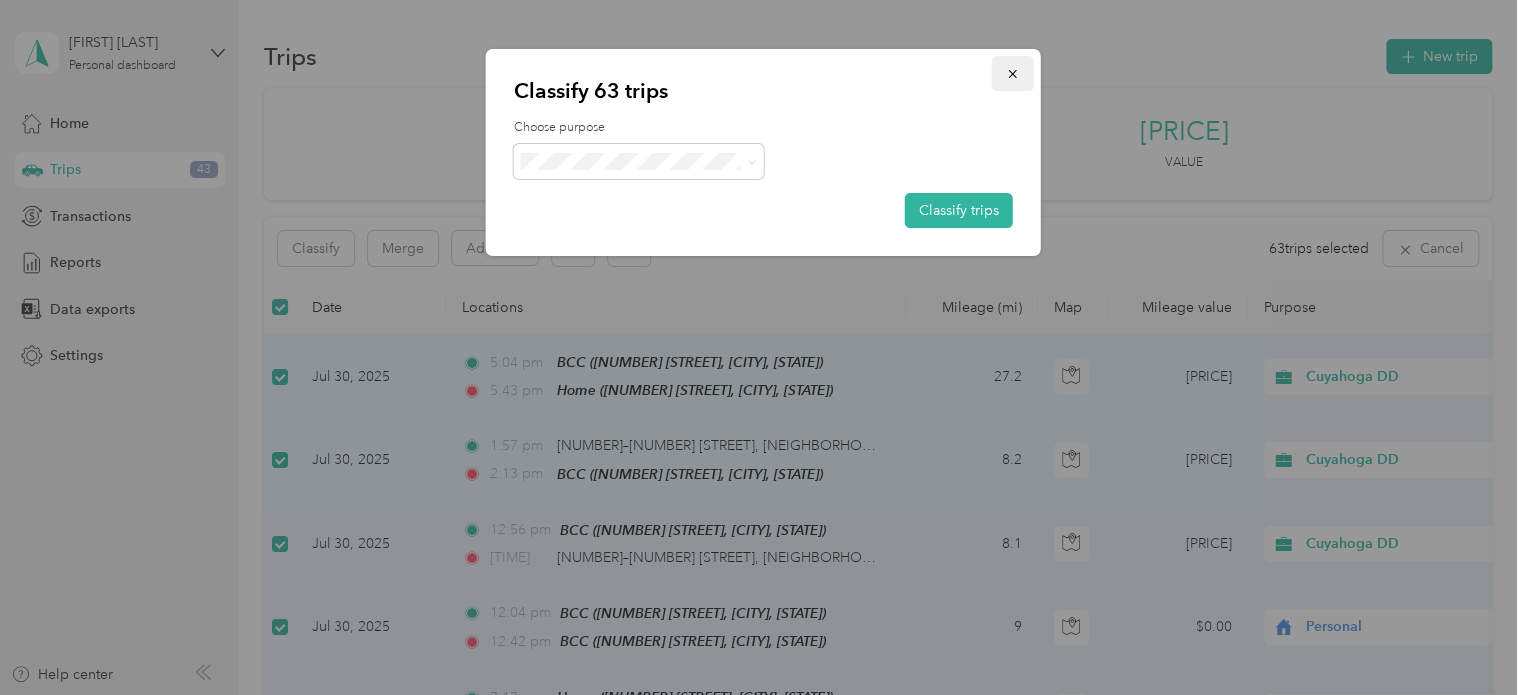 click 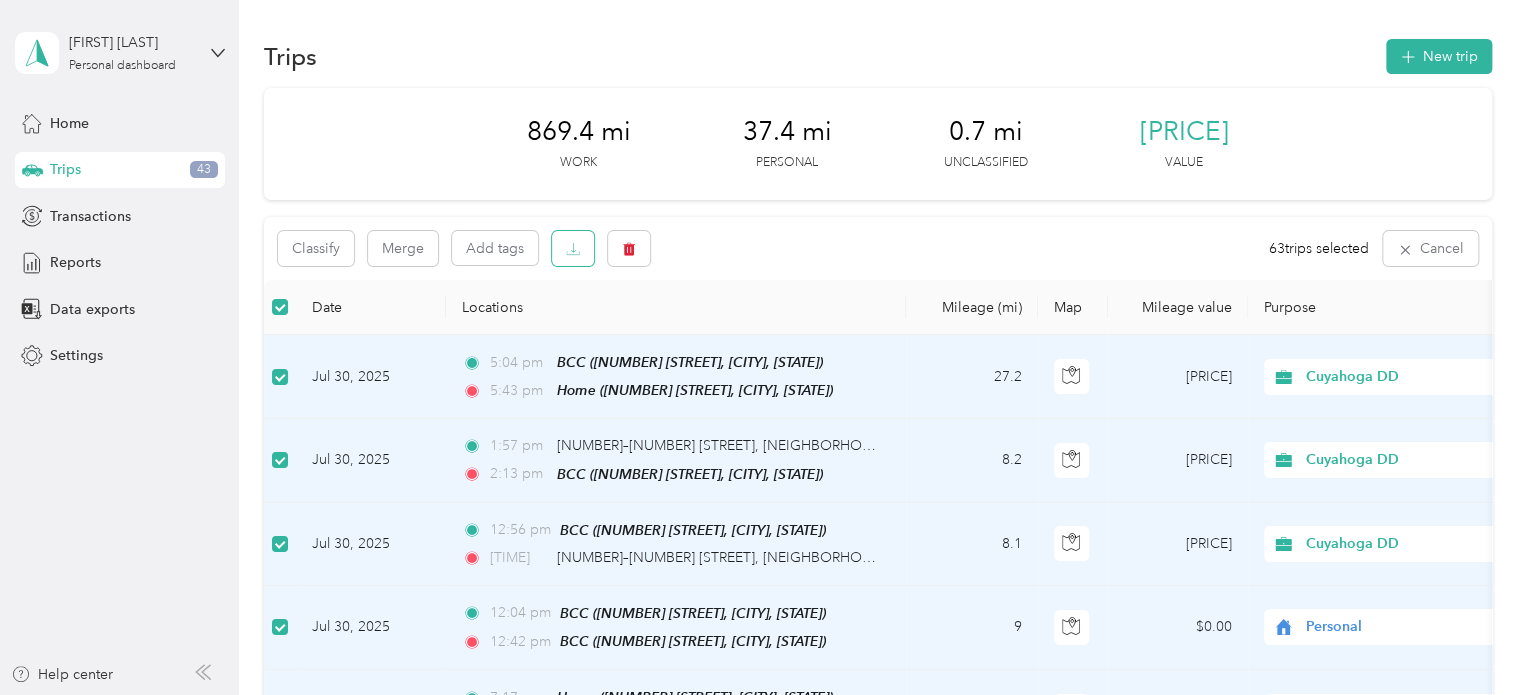 click 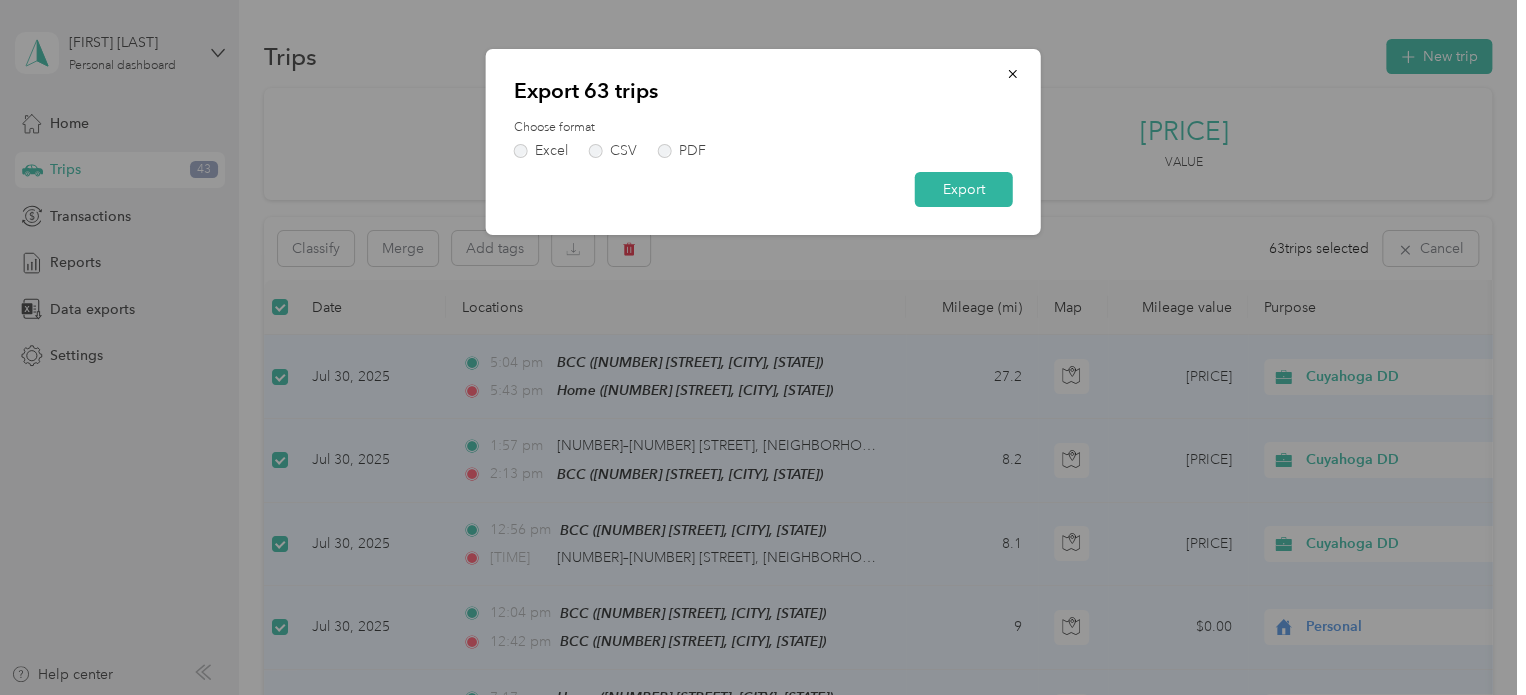 drag, startPoint x: 1010, startPoint y: 70, endPoint x: 918, endPoint y: 159, distance: 128.0039 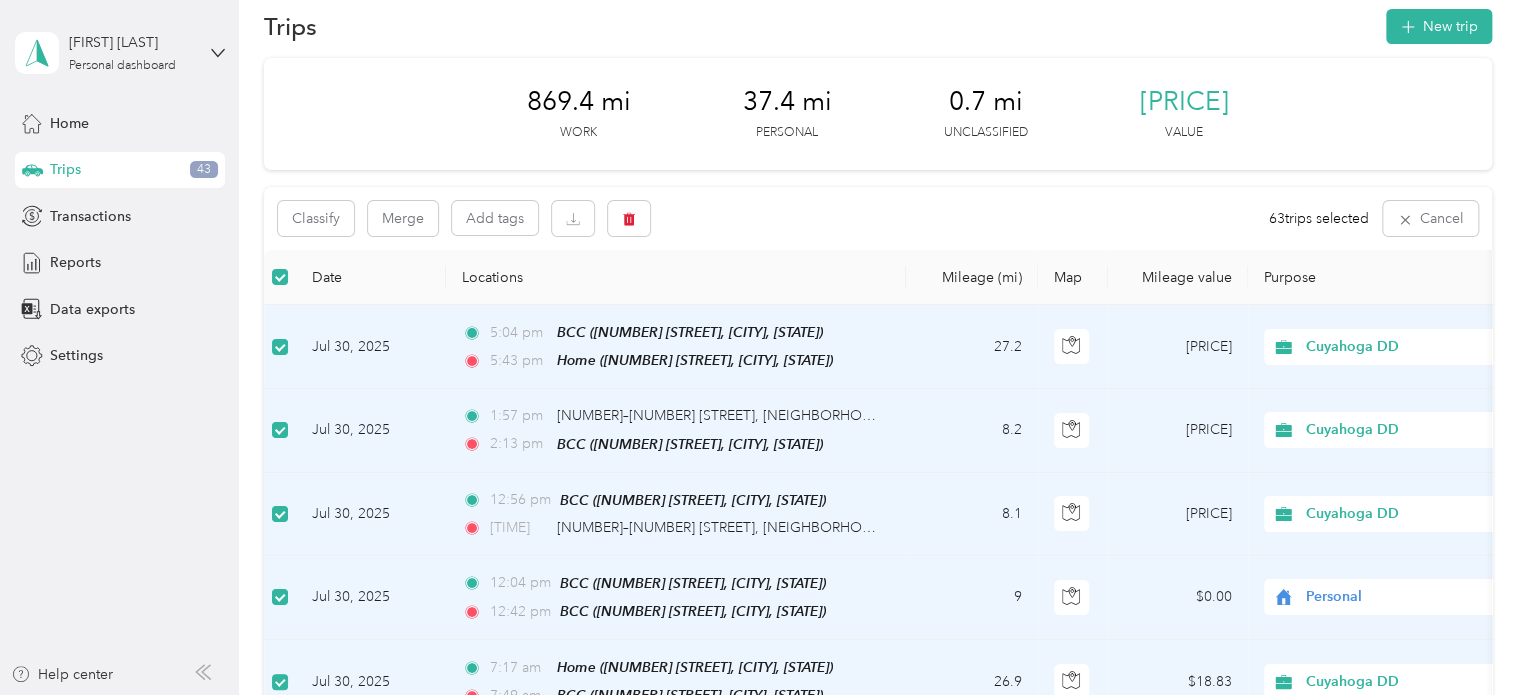 scroll, scrollTop: 0, scrollLeft: 0, axis: both 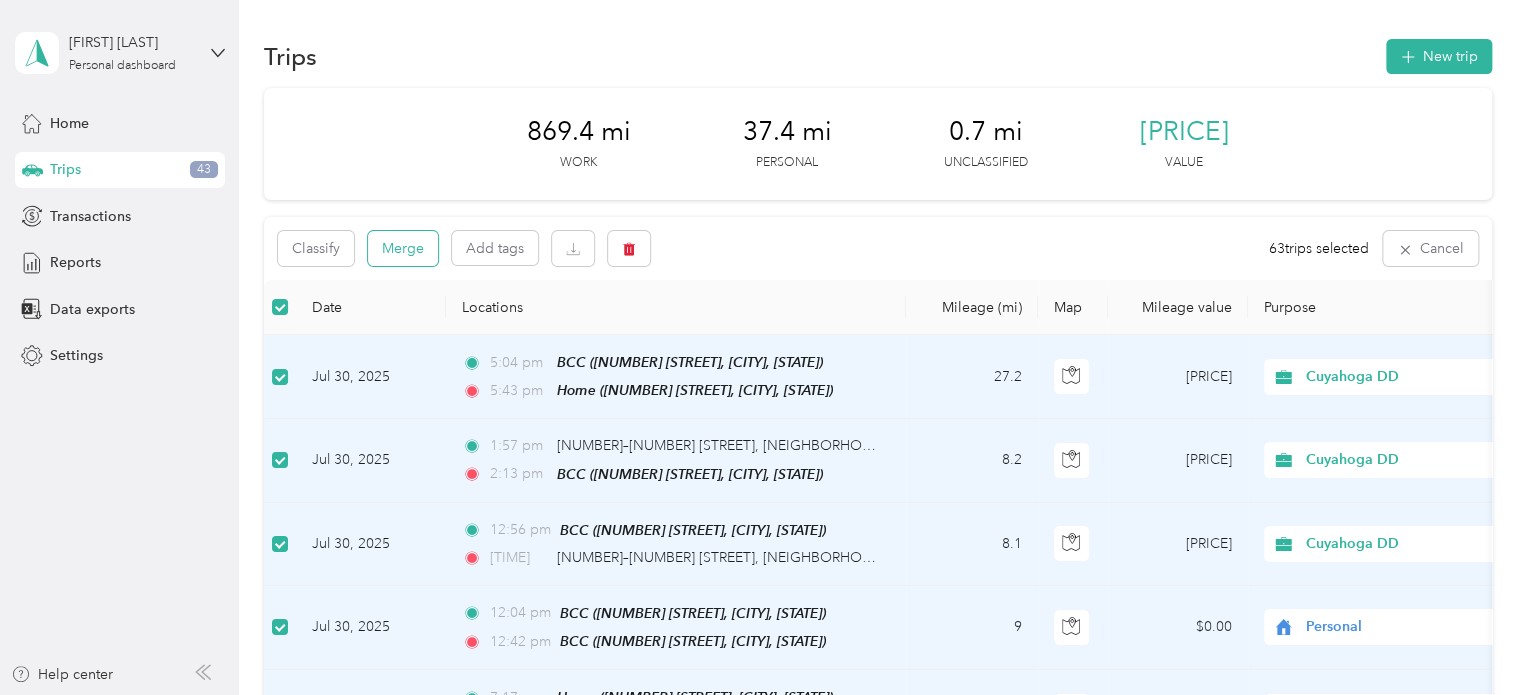 click on "Merge" at bounding box center [403, 248] 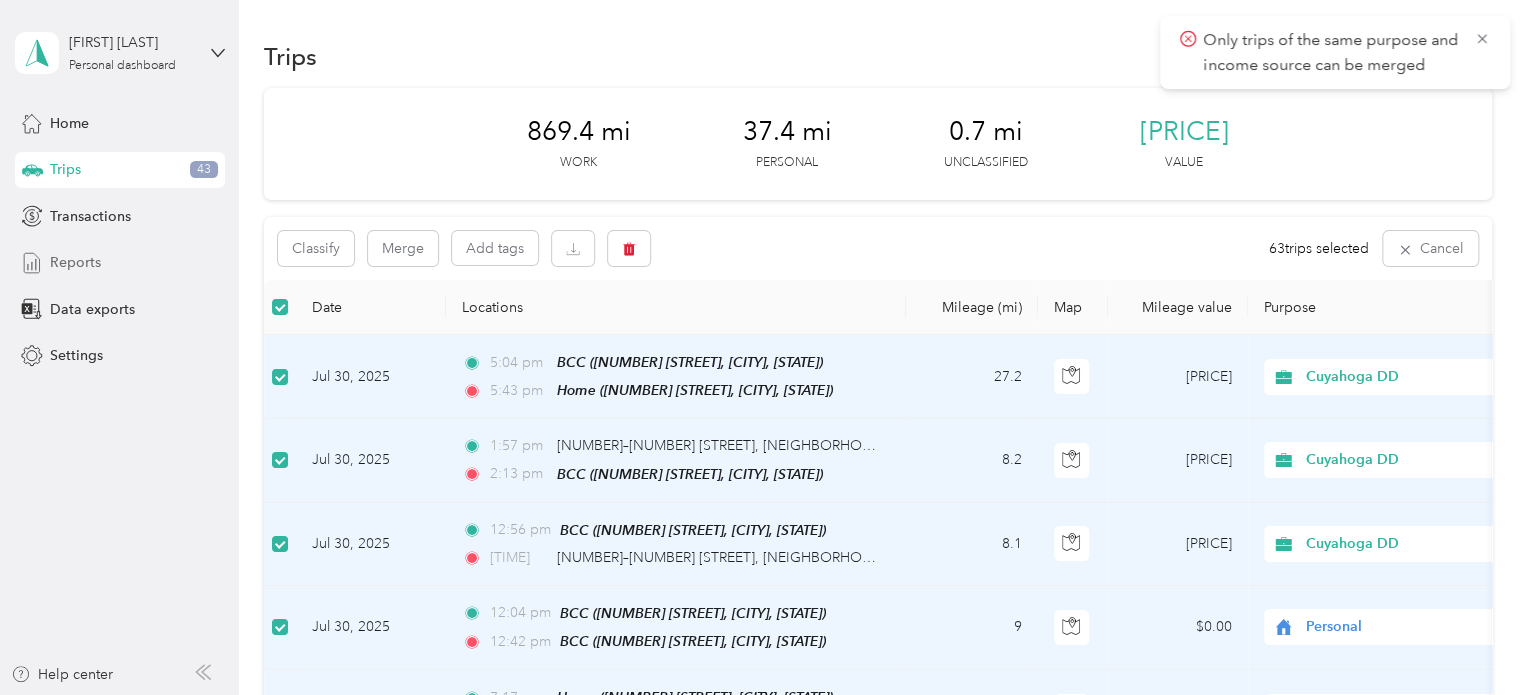 click on "Reports" at bounding box center (75, 262) 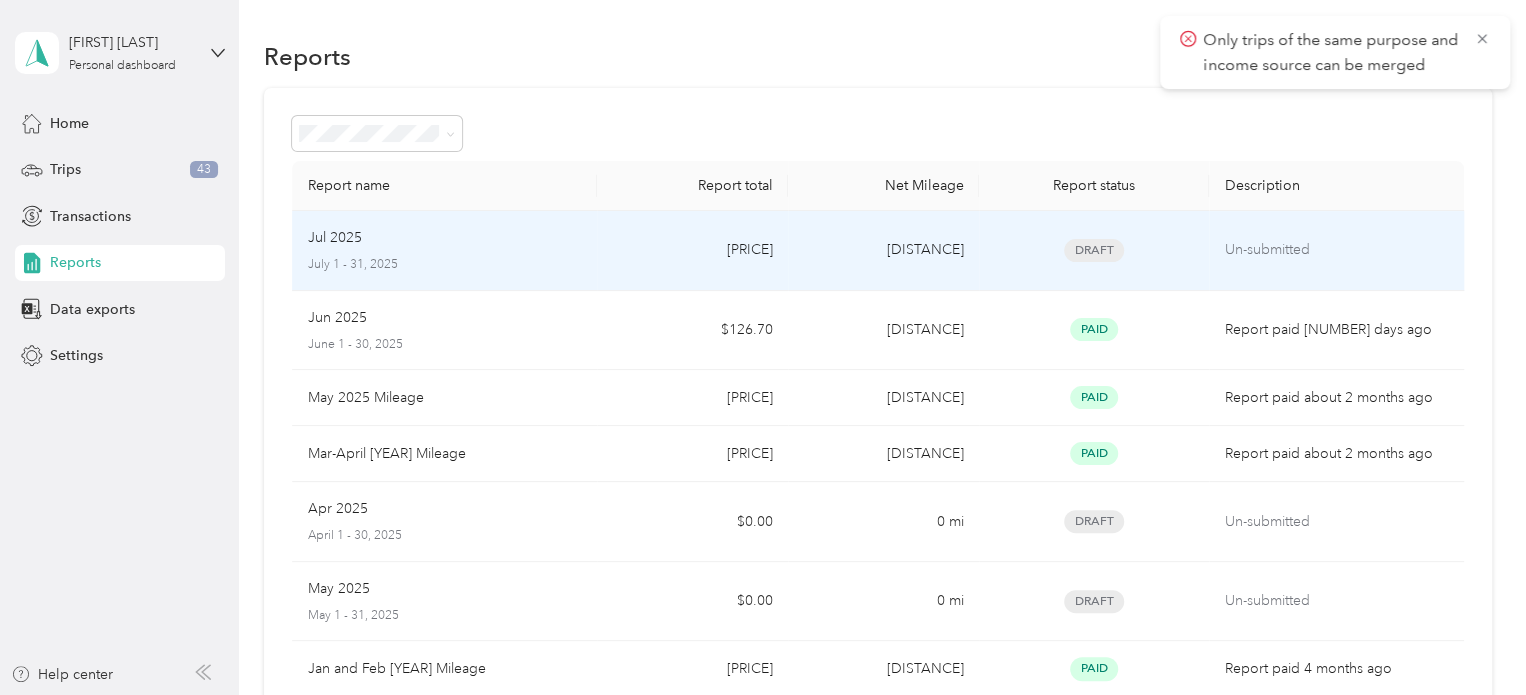 click on "Un-submitted" at bounding box center (1336, 250) 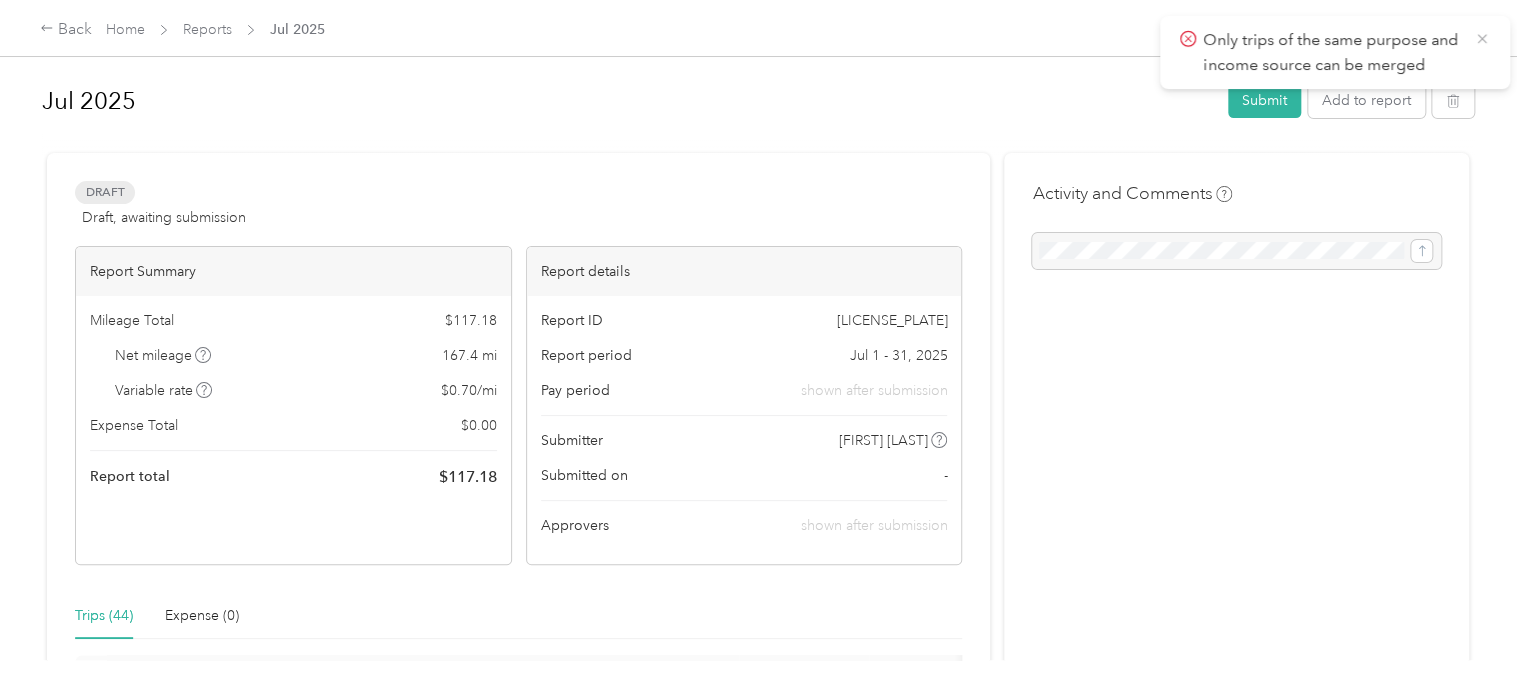 click 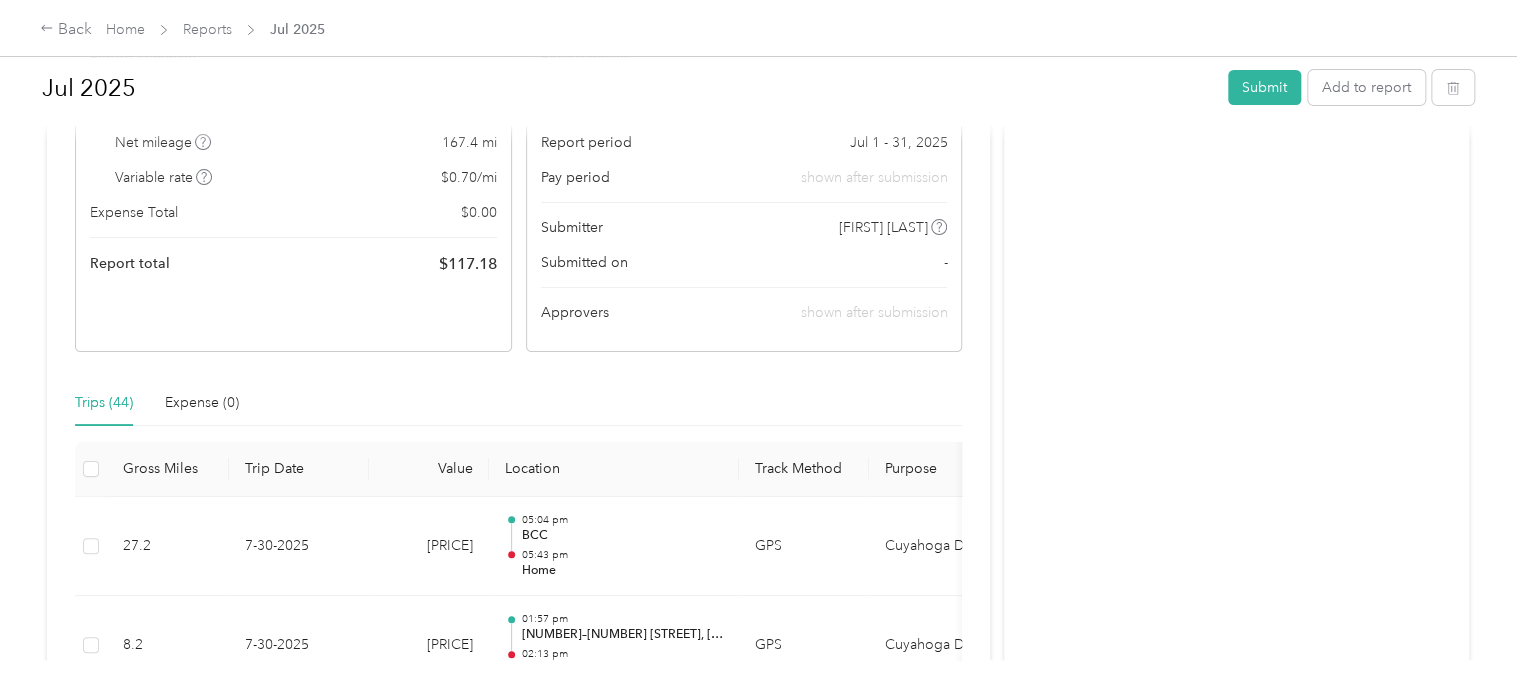 scroll, scrollTop: 400, scrollLeft: 0, axis: vertical 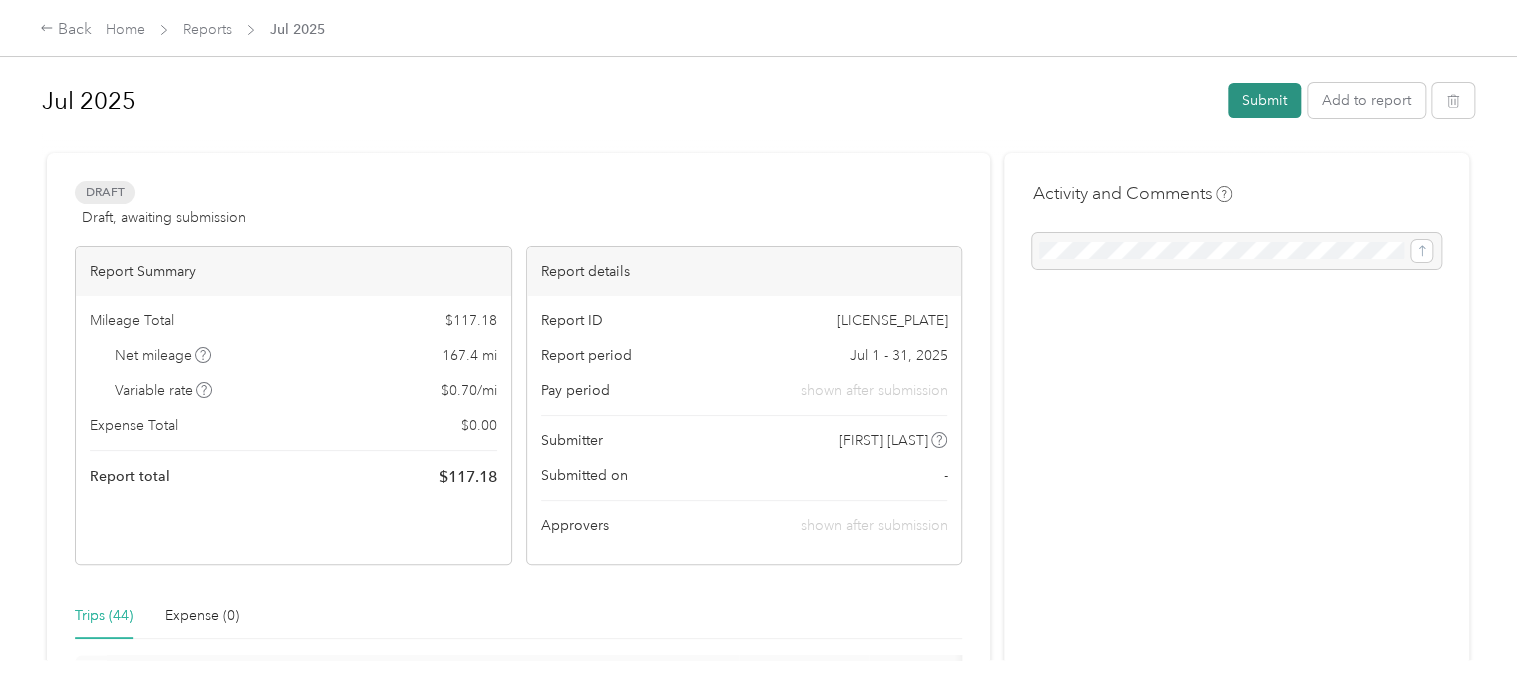 click on "Submit" at bounding box center (1264, 100) 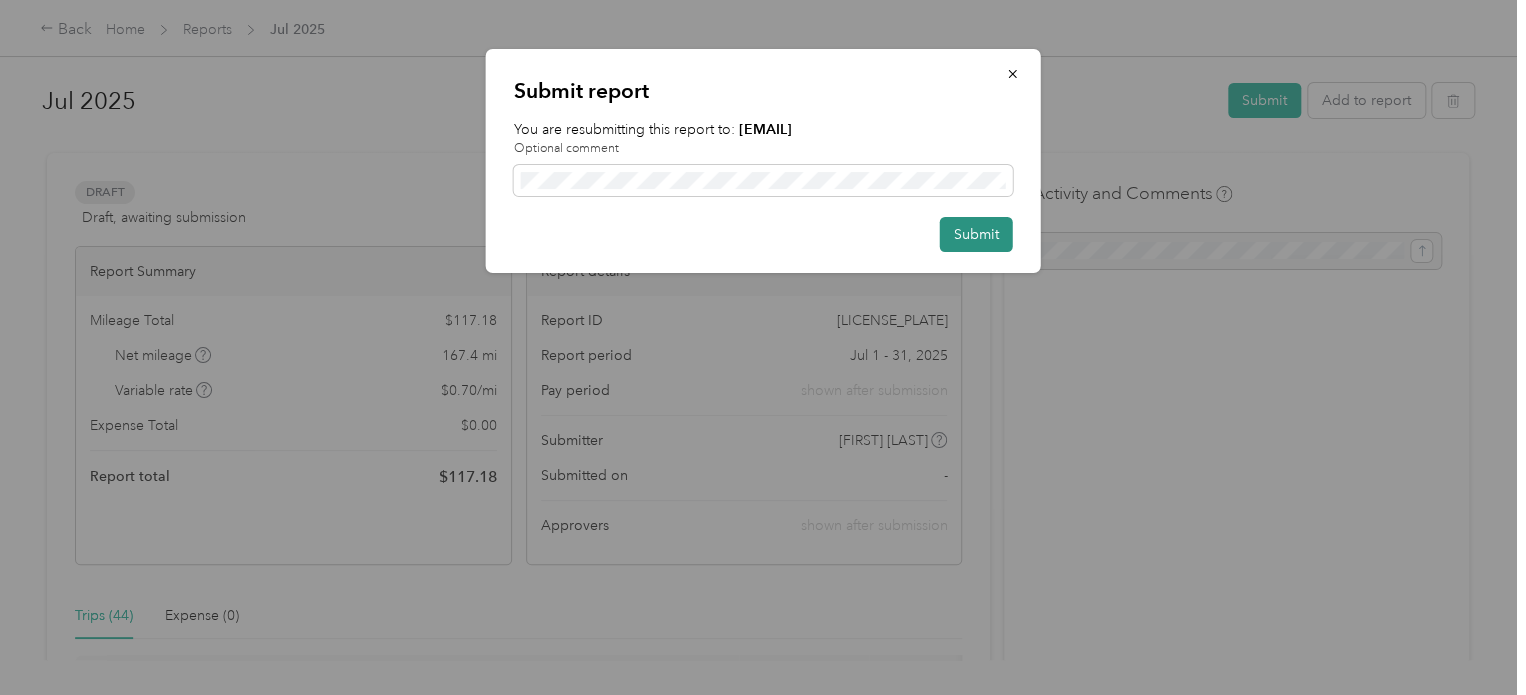 click on "Submit" at bounding box center [976, 234] 